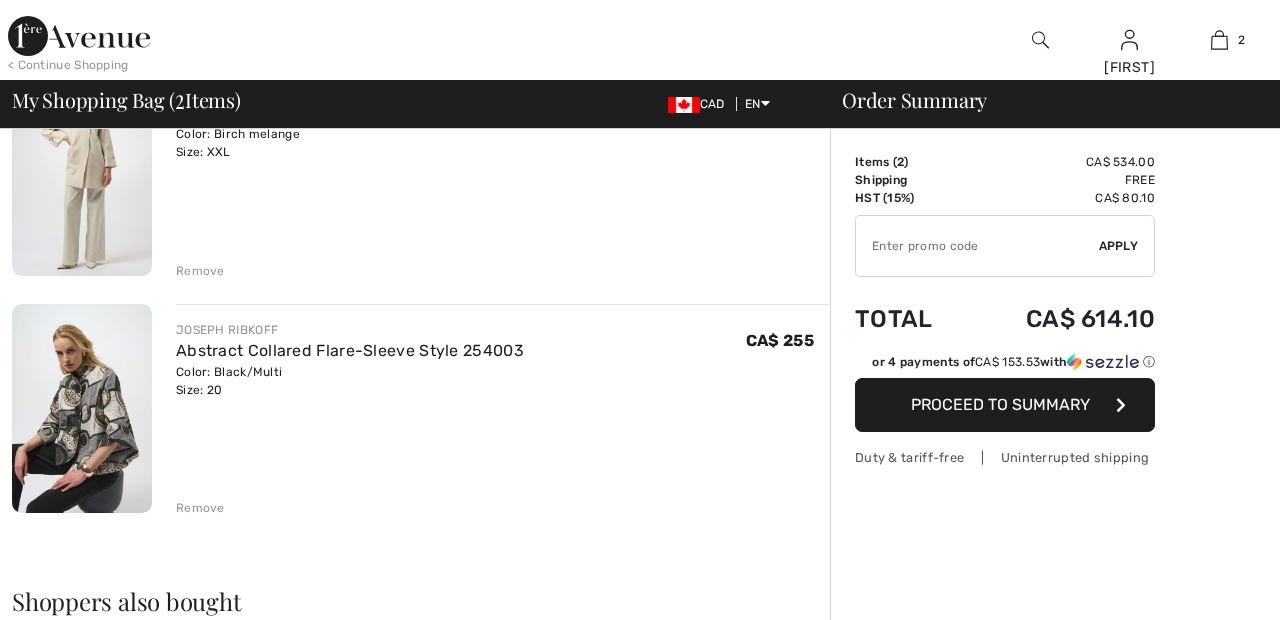 scroll, scrollTop: 0, scrollLeft: 0, axis: both 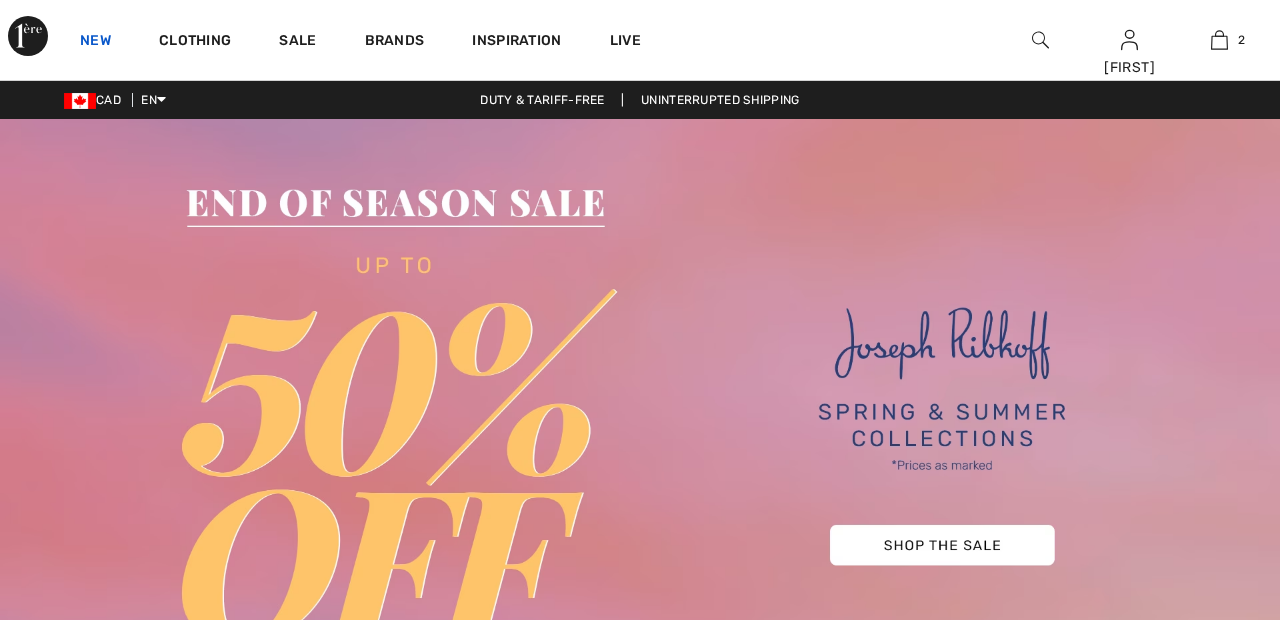 click on "New" at bounding box center (95, 42) 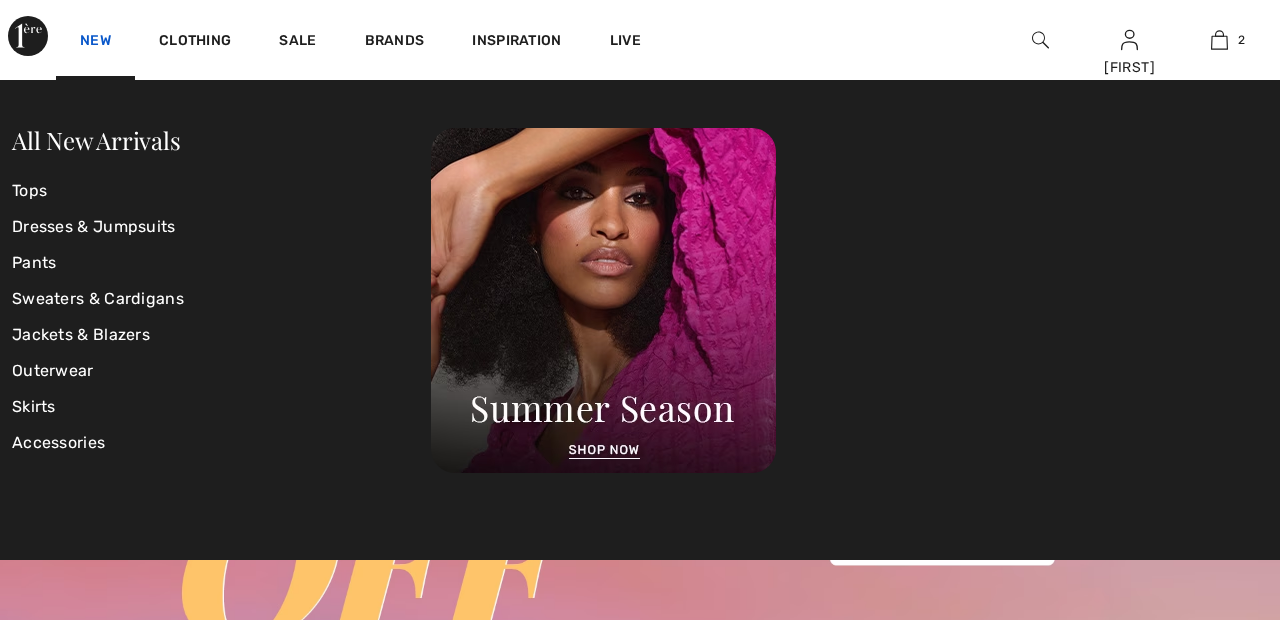 scroll, scrollTop: 0, scrollLeft: 0, axis: both 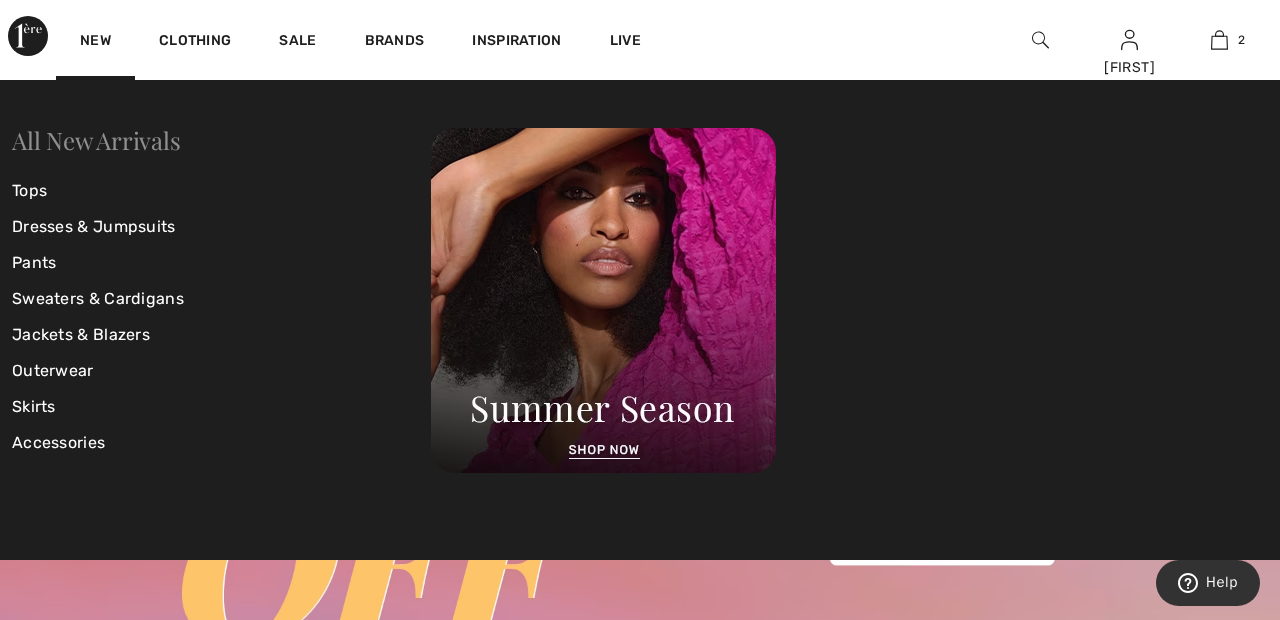 click on "All New Arrivals" at bounding box center [96, 140] 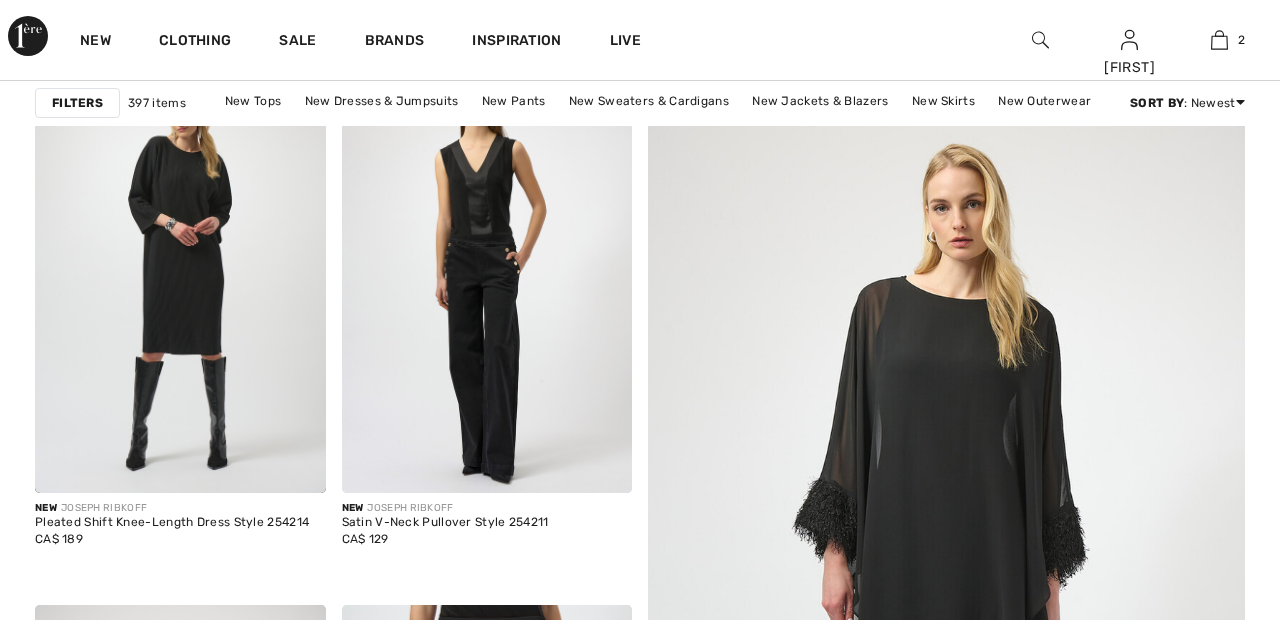 scroll, scrollTop: 539, scrollLeft: 0, axis: vertical 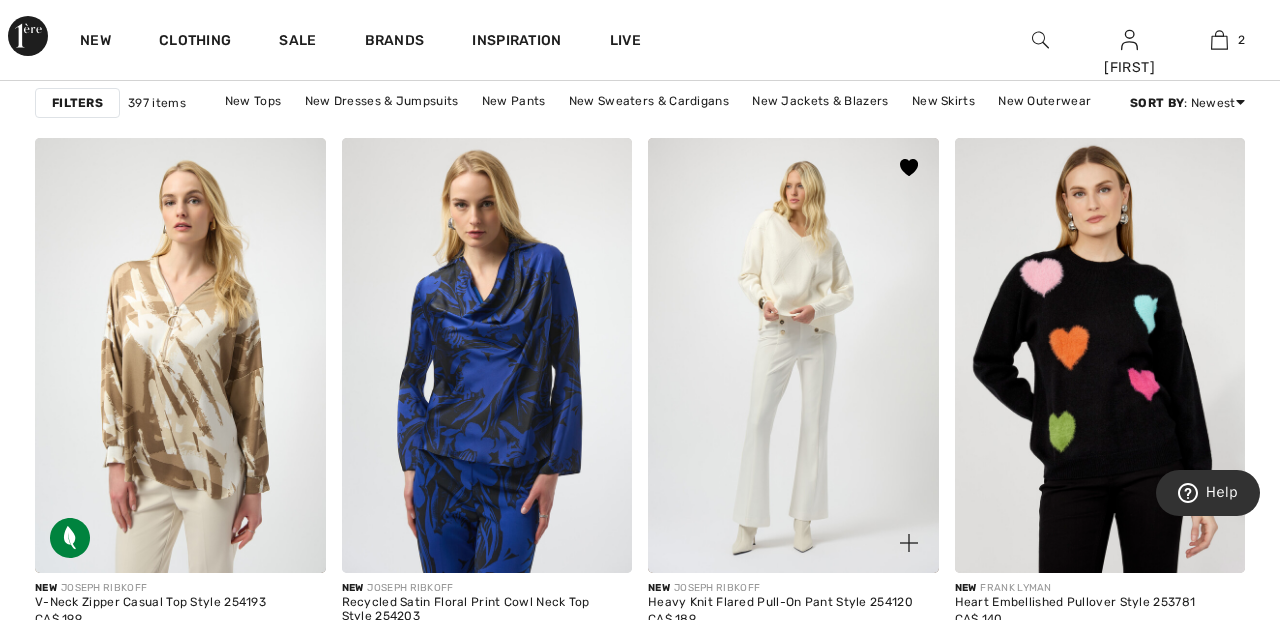 click at bounding box center (793, 356) 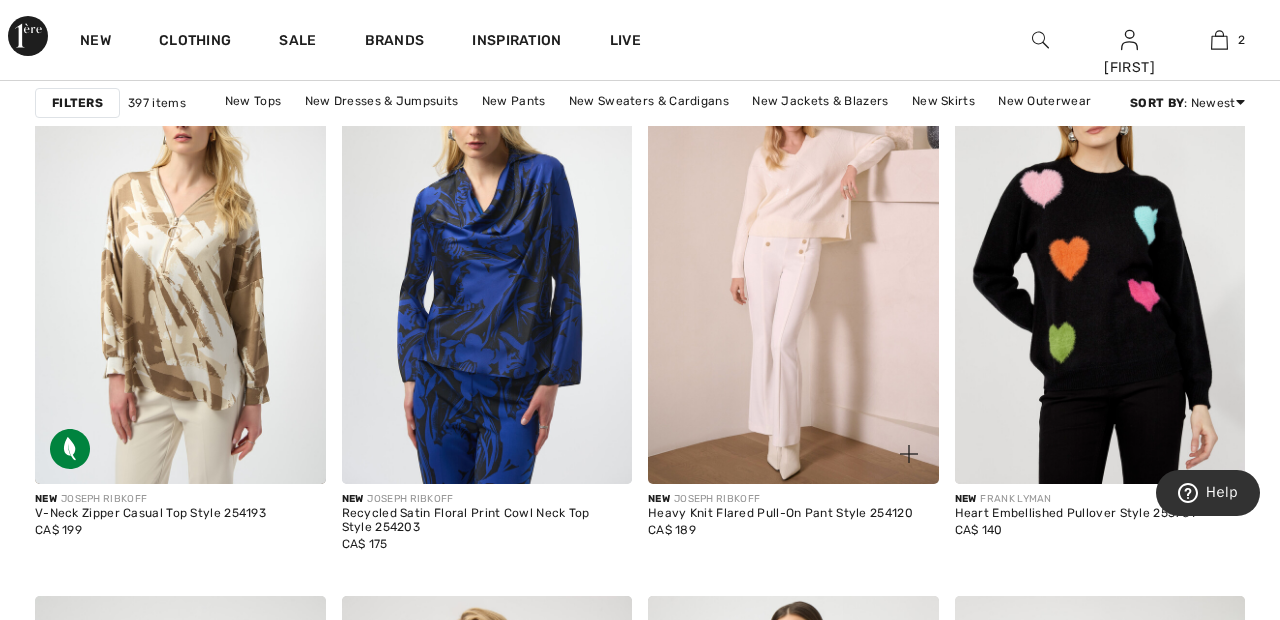 scroll, scrollTop: 1457, scrollLeft: 0, axis: vertical 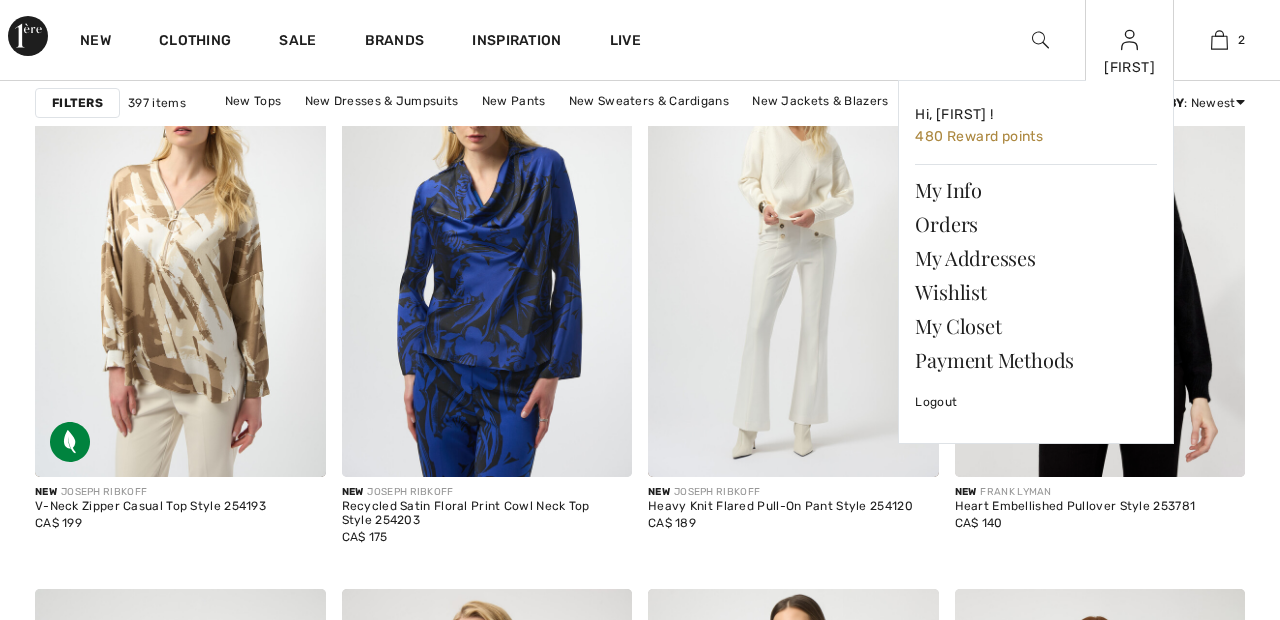 click at bounding box center (1129, 40) 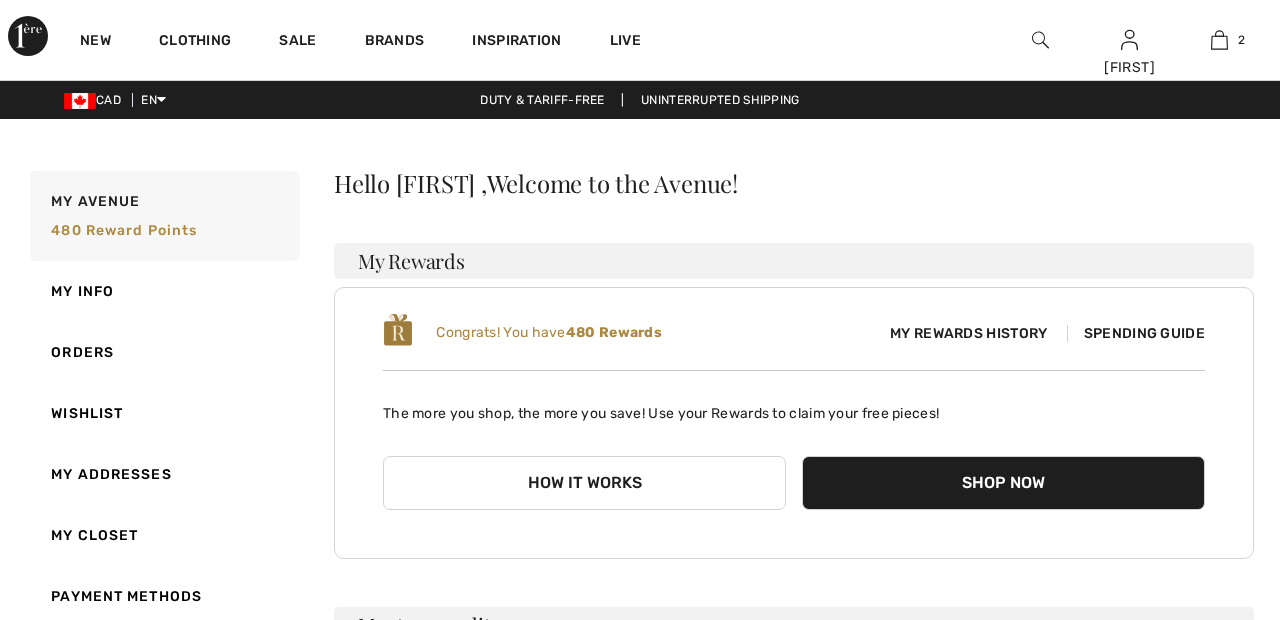 scroll, scrollTop: 0, scrollLeft: 0, axis: both 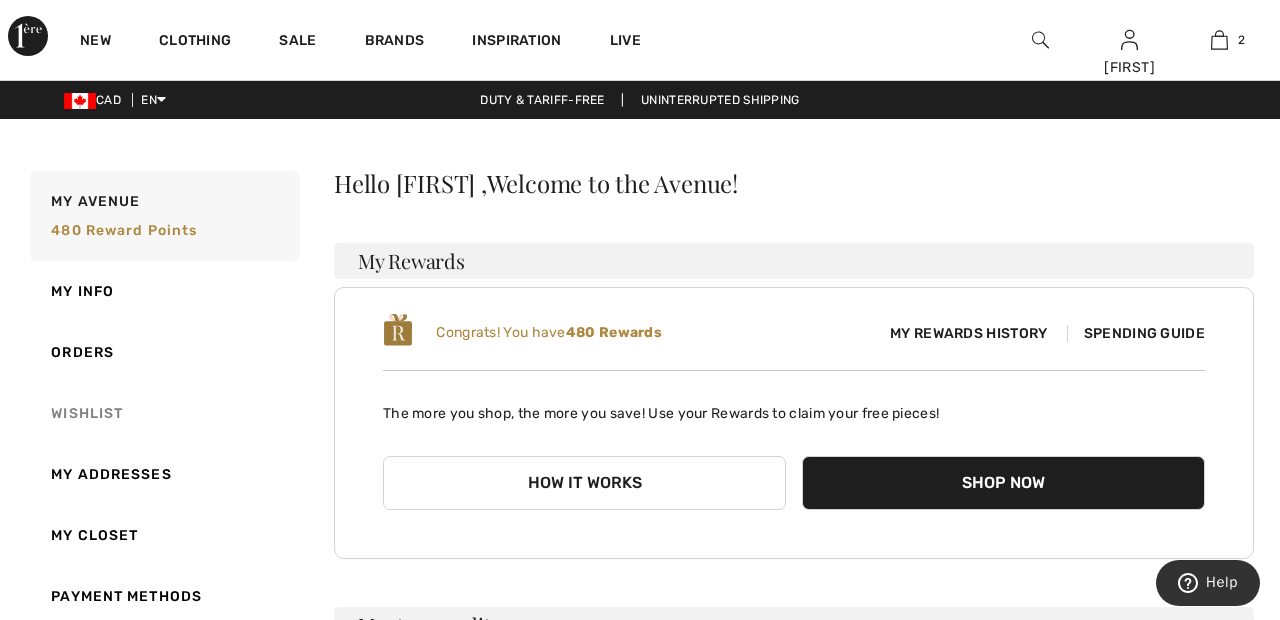click on "Wishlist" at bounding box center (163, 413) 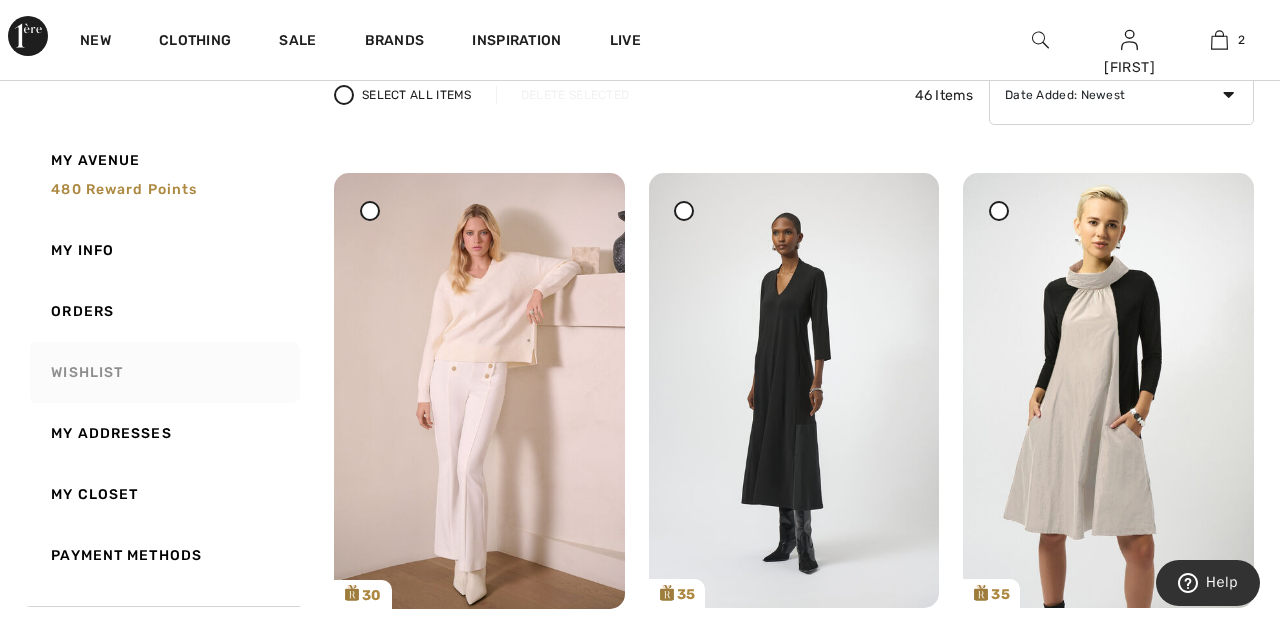 scroll, scrollTop: 180, scrollLeft: 0, axis: vertical 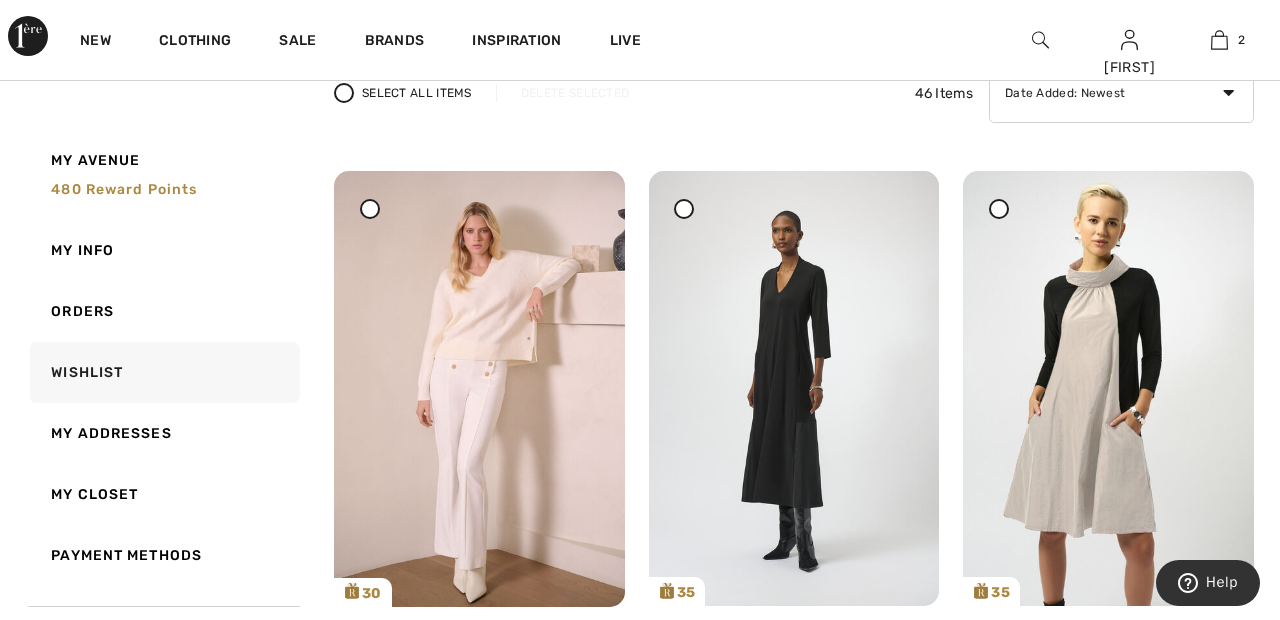 click at bounding box center [370, 208] 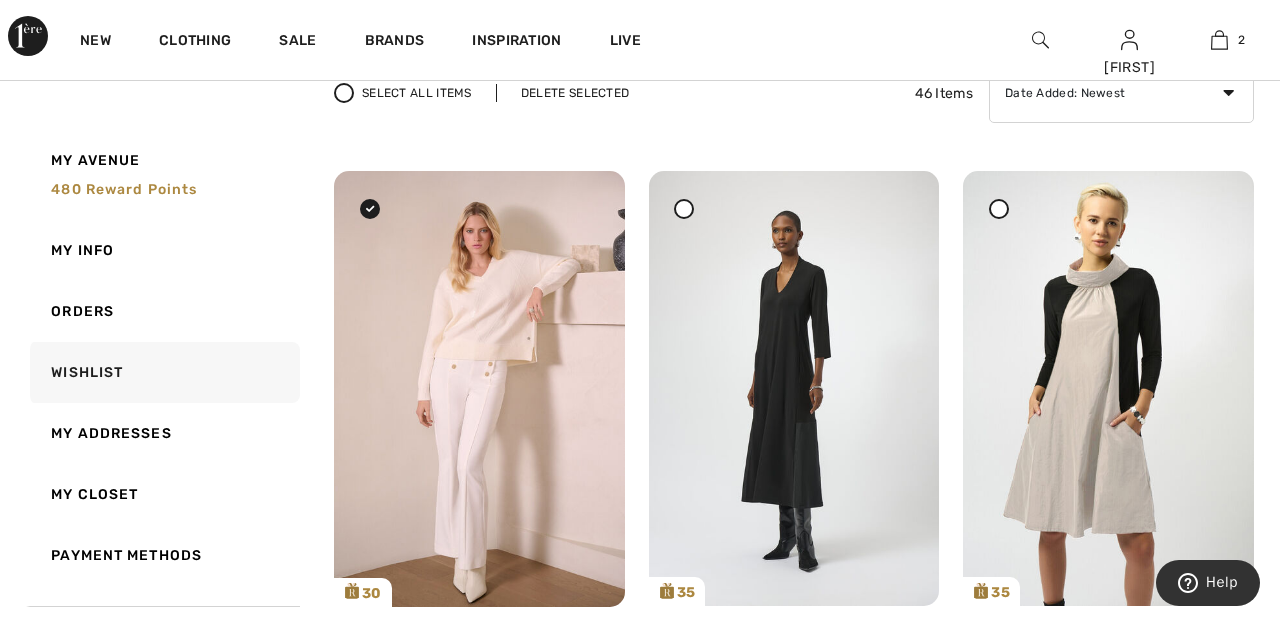 click at bounding box center (684, 208) 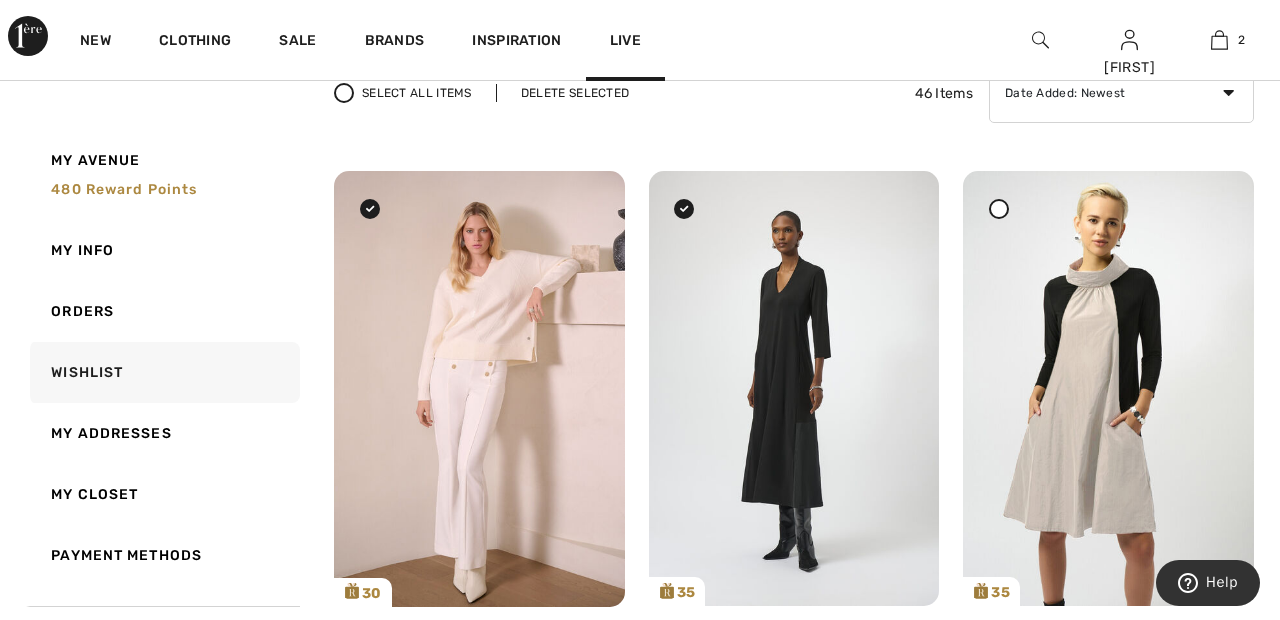 click on "Live" at bounding box center (625, 40) 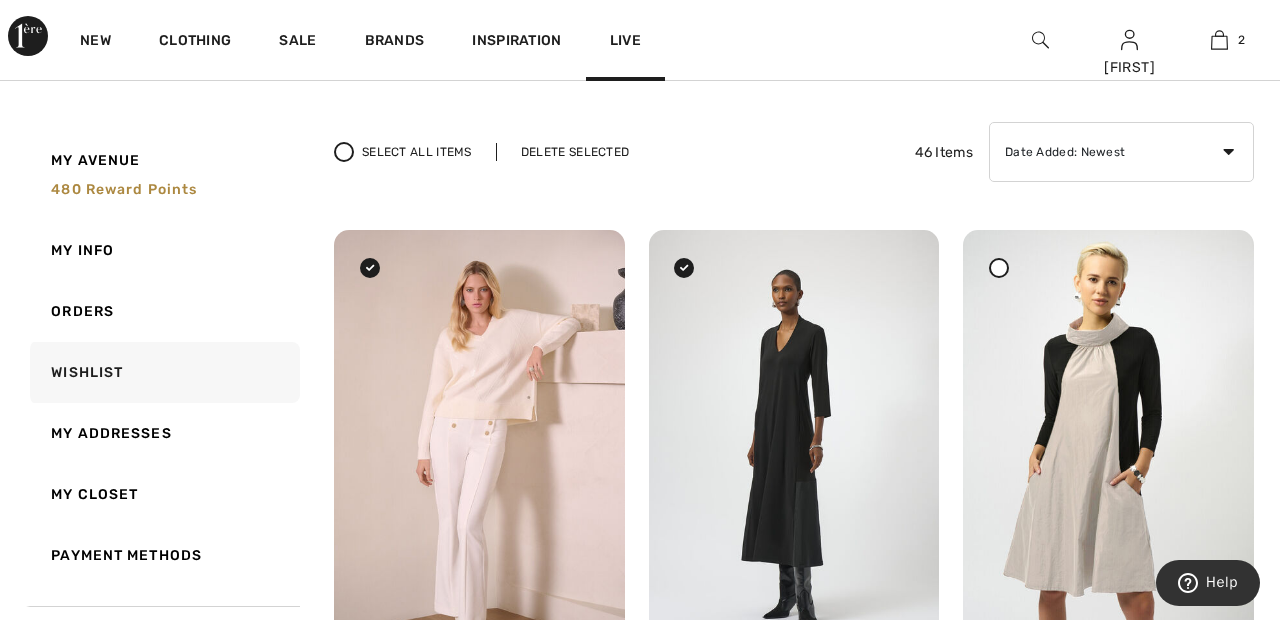 scroll, scrollTop: 121, scrollLeft: 0, axis: vertical 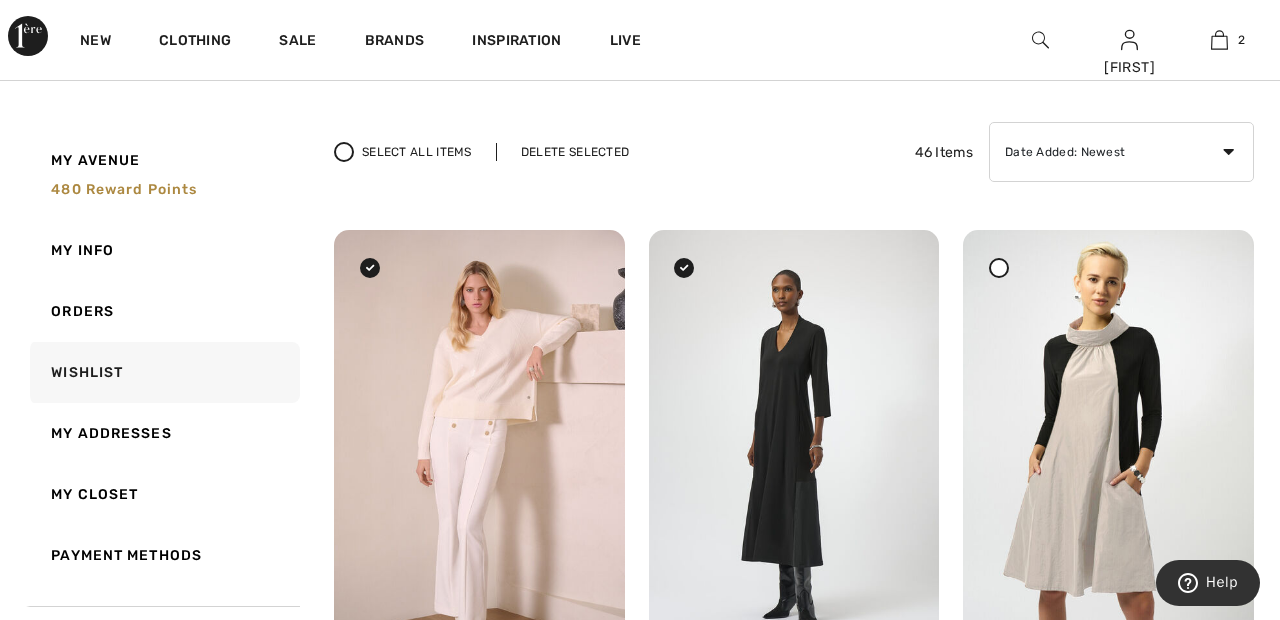 click at bounding box center (999, 268) 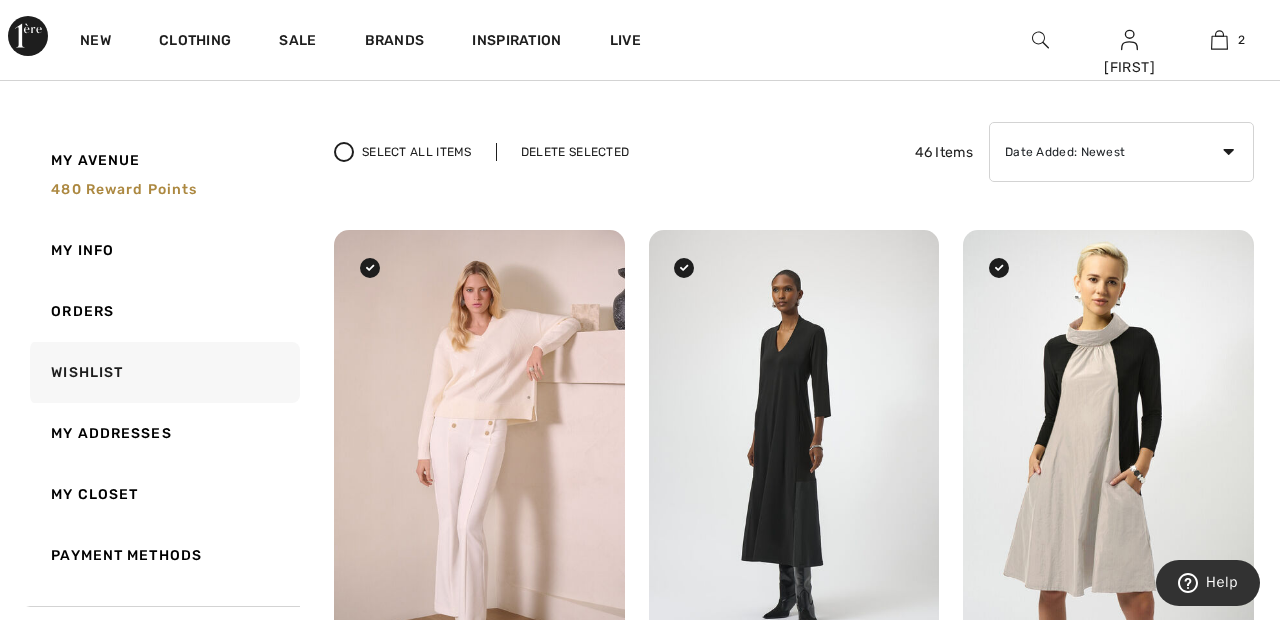 click on "Delete Selected" at bounding box center [575, 152] 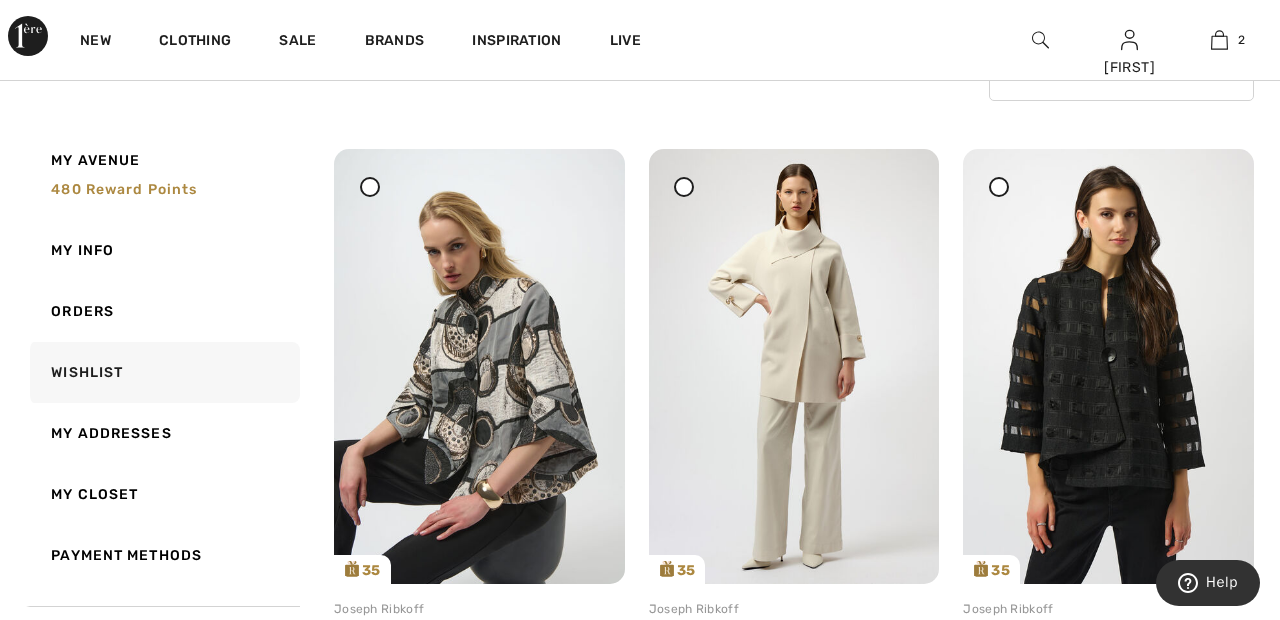 scroll, scrollTop: 202, scrollLeft: 0, axis: vertical 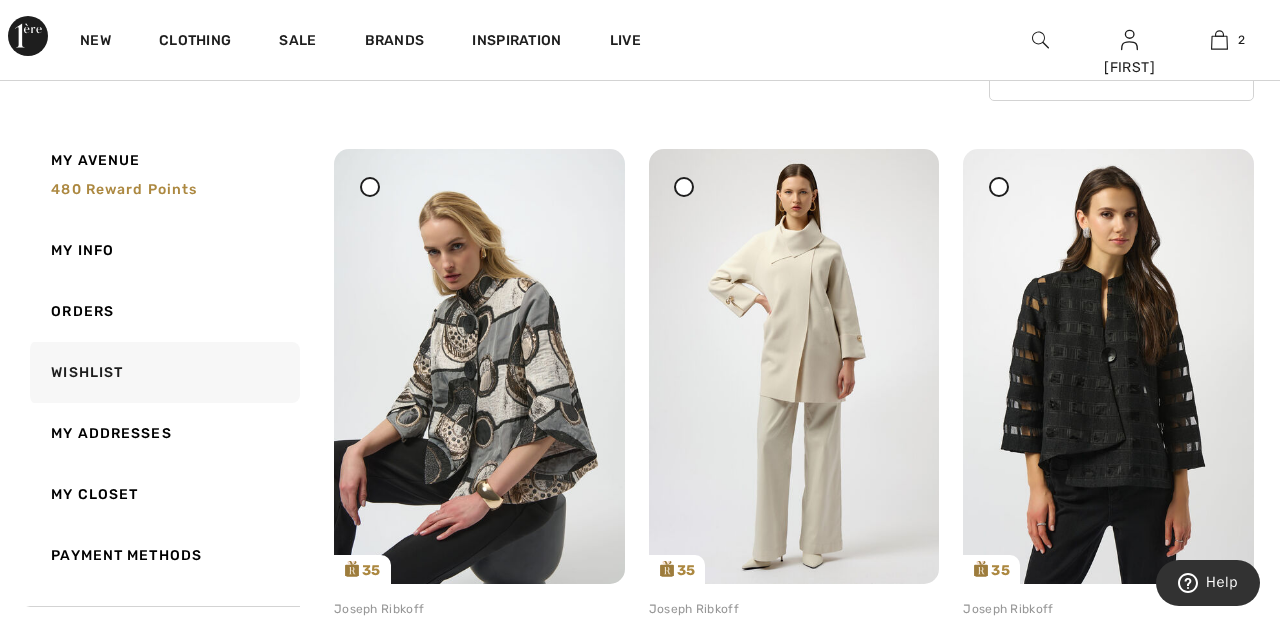 click at bounding box center (370, 186) 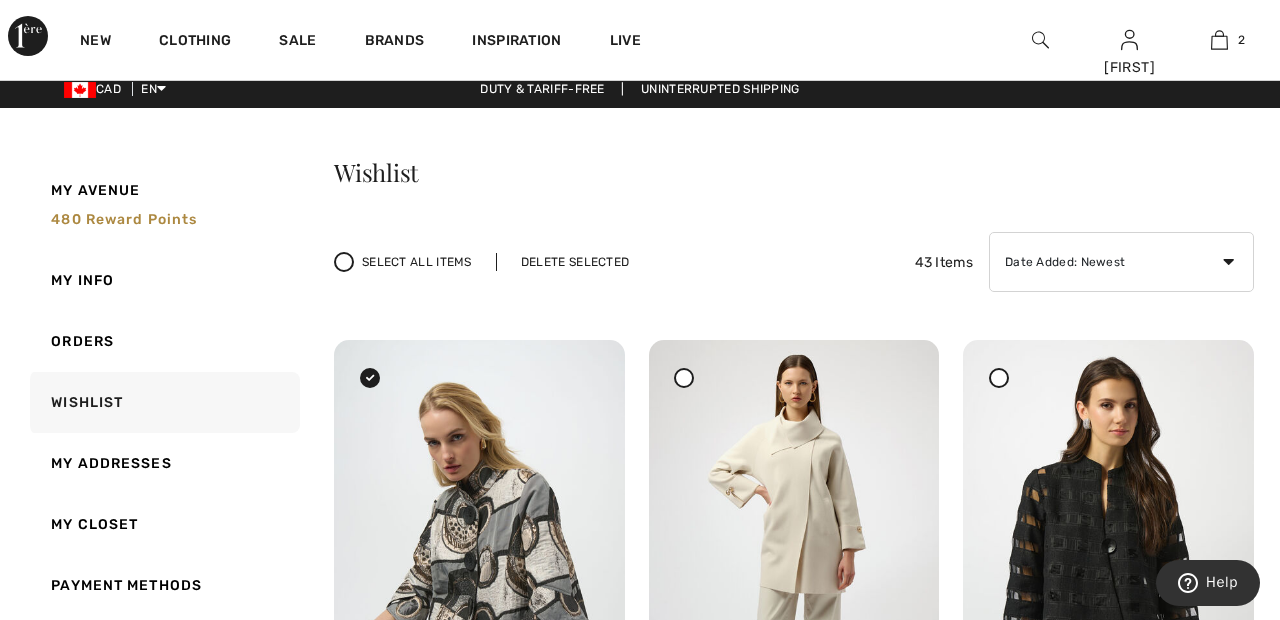 scroll, scrollTop: 10, scrollLeft: 0, axis: vertical 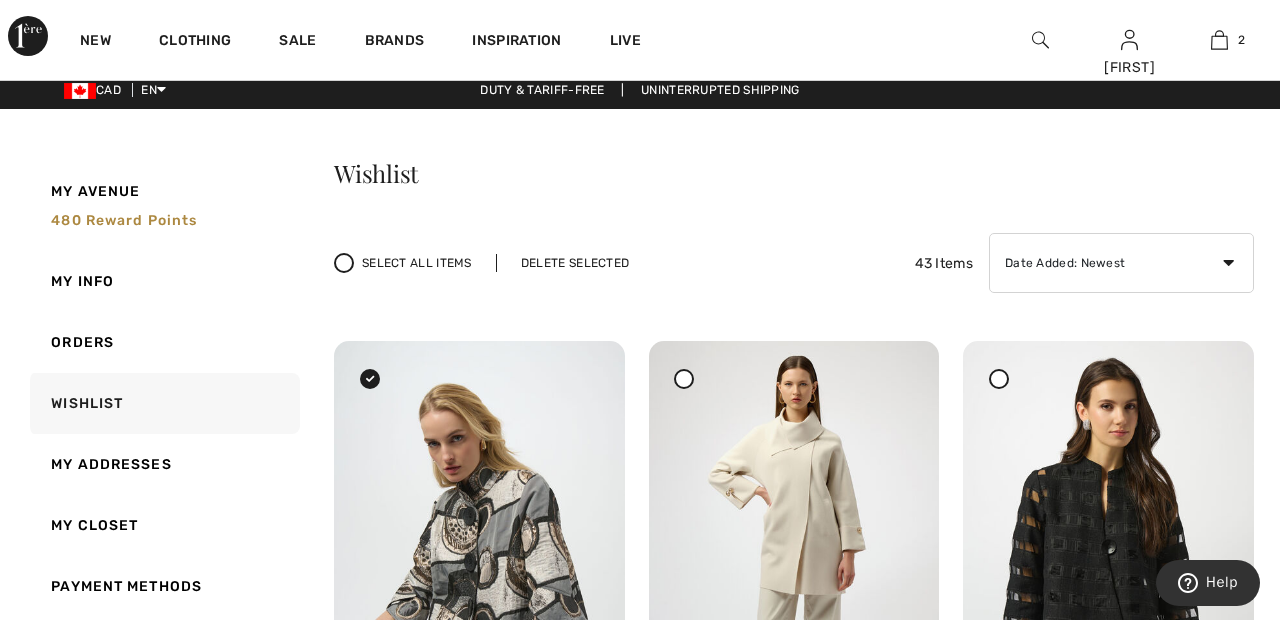 click on "Delete Selected" at bounding box center (575, 263) 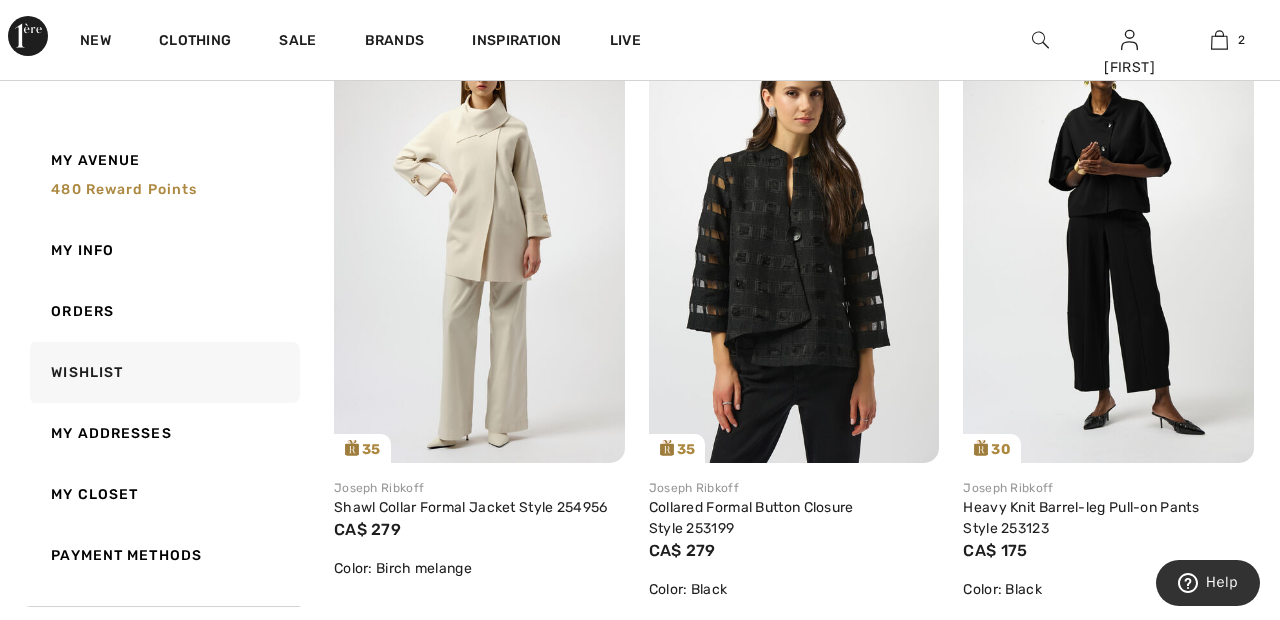 scroll, scrollTop: 319, scrollLeft: 0, axis: vertical 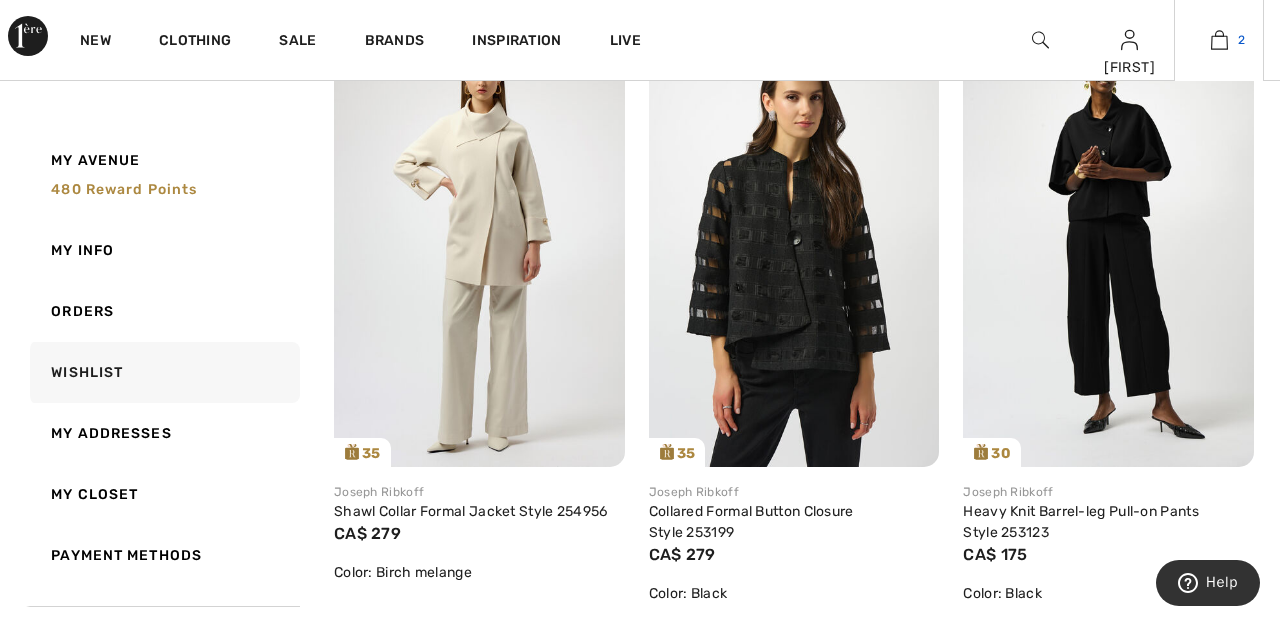click at bounding box center [1219, 40] 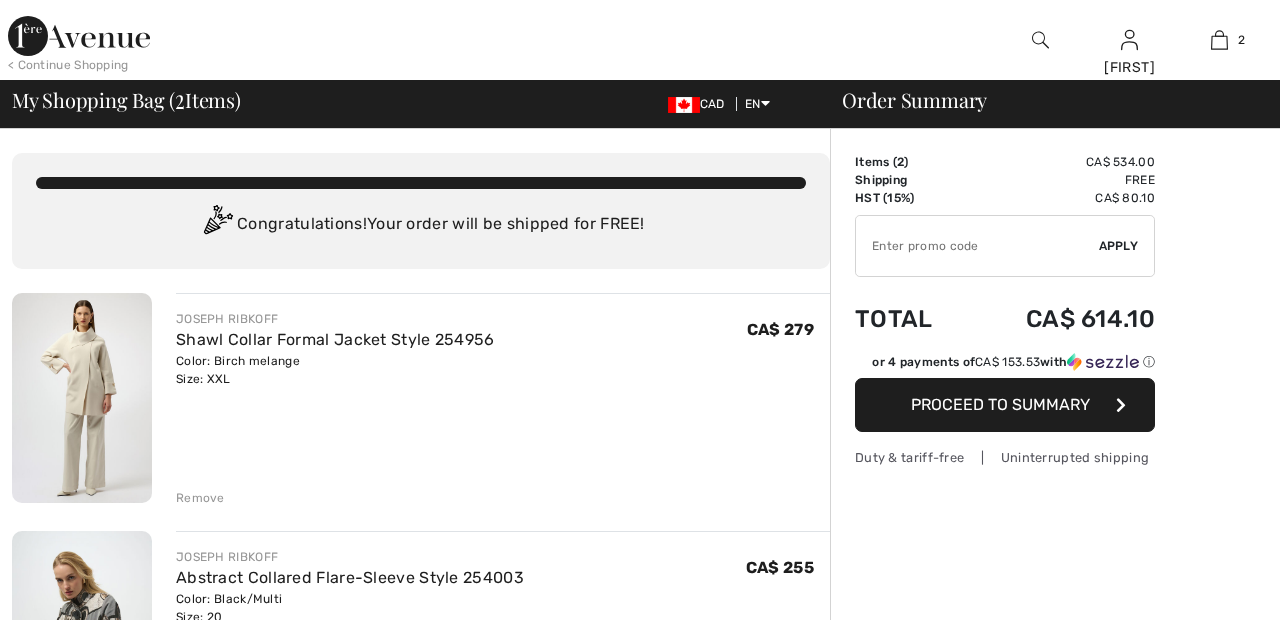 scroll, scrollTop: 247, scrollLeft: 0, axis: vertical 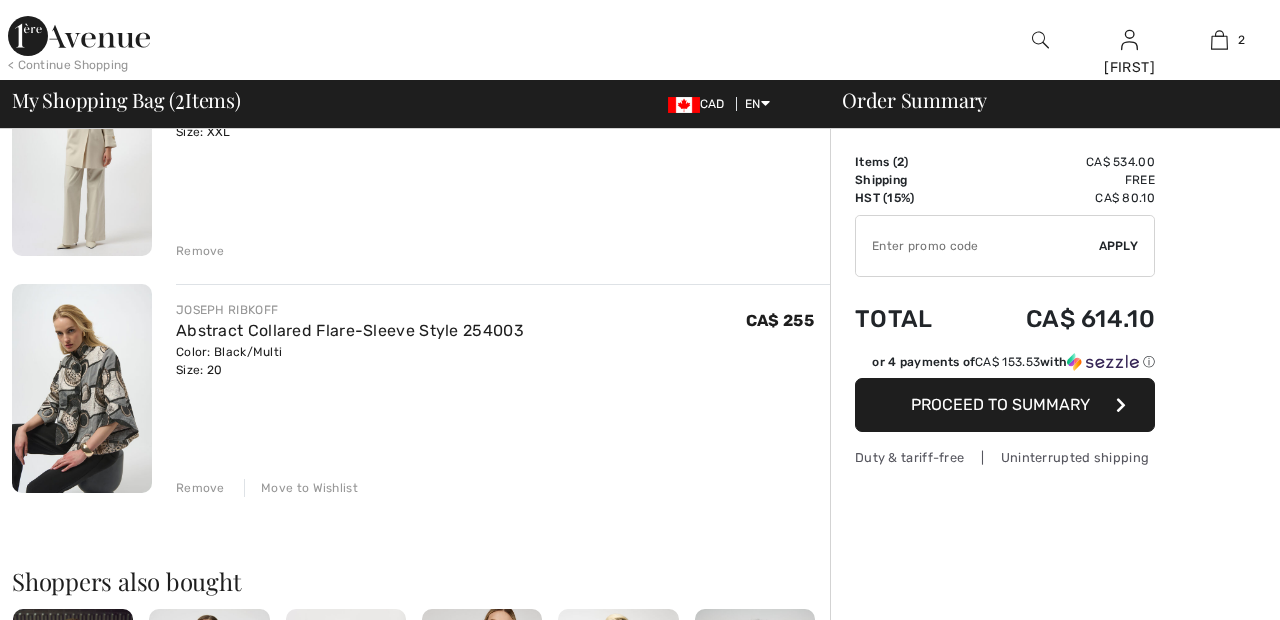 click on "Remove" at bounding box center [200, 488] 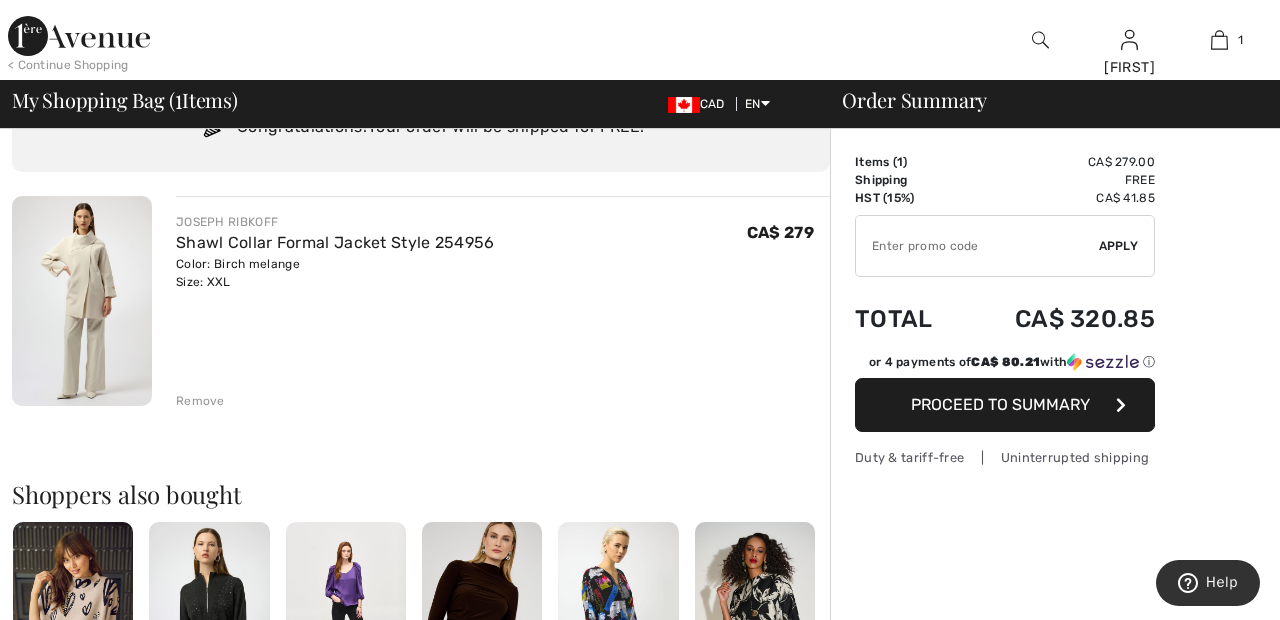 scroll, scrollTop: 0, scrollLeft: 0, axis: both 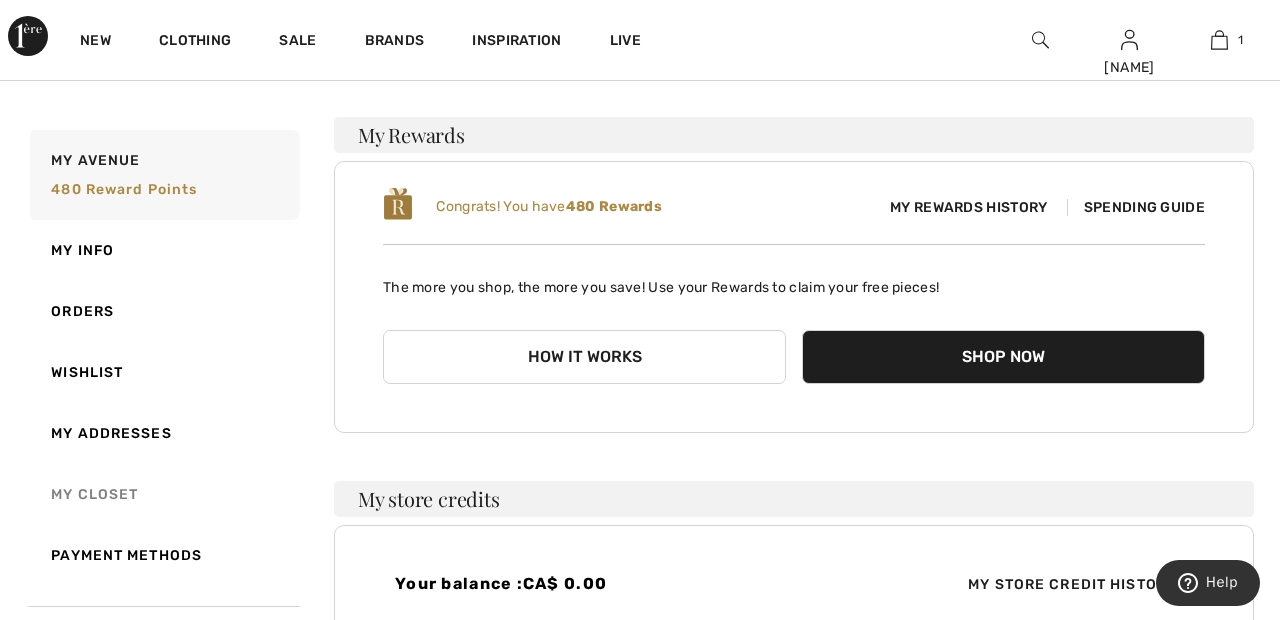 click on "My Closet" at bounding box center (163, 494) 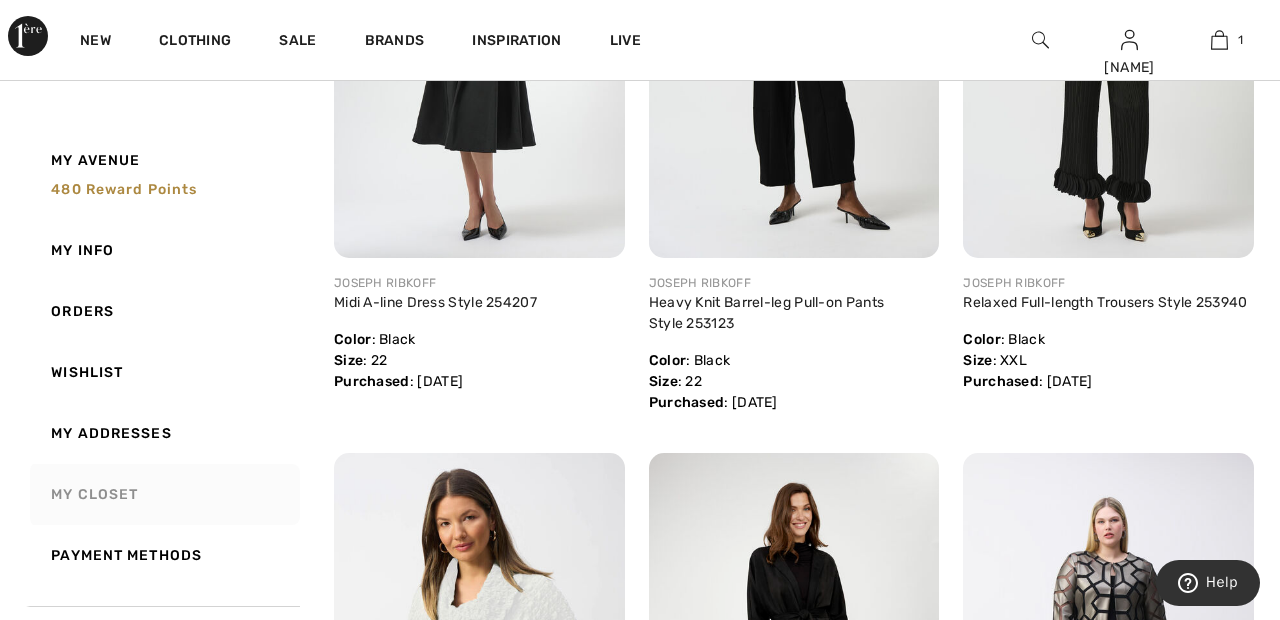 scroll, scrollTop: 0, scrollLeft: 0, axis: both 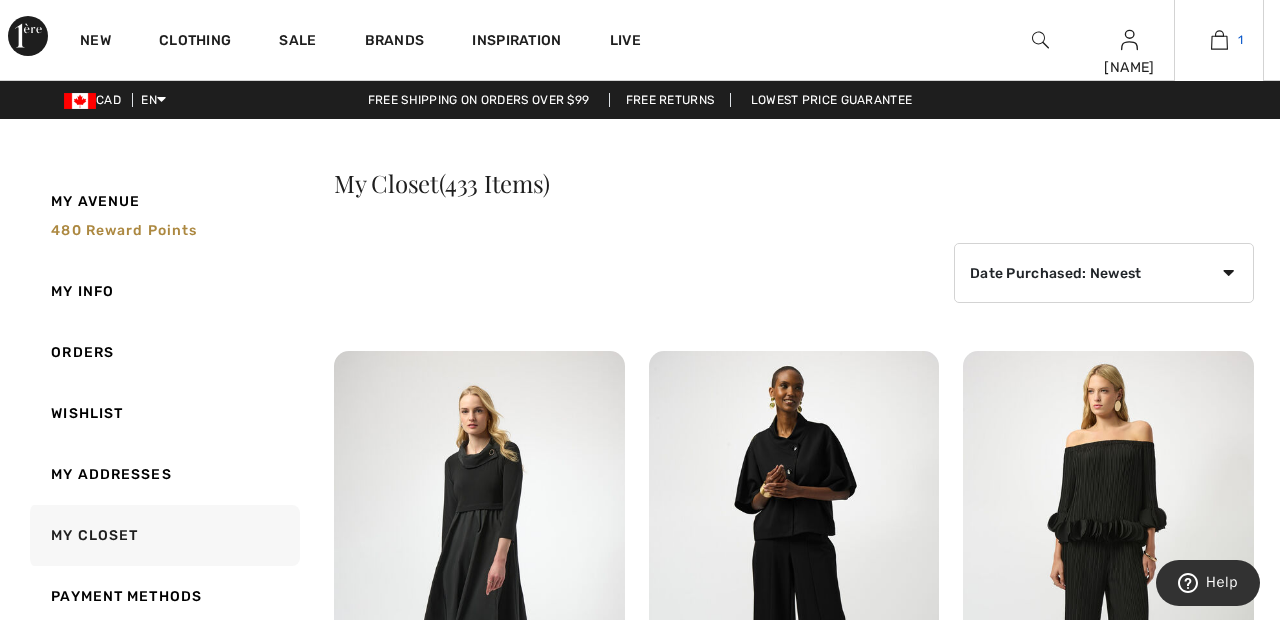 click at bounding box center (1219, 40) 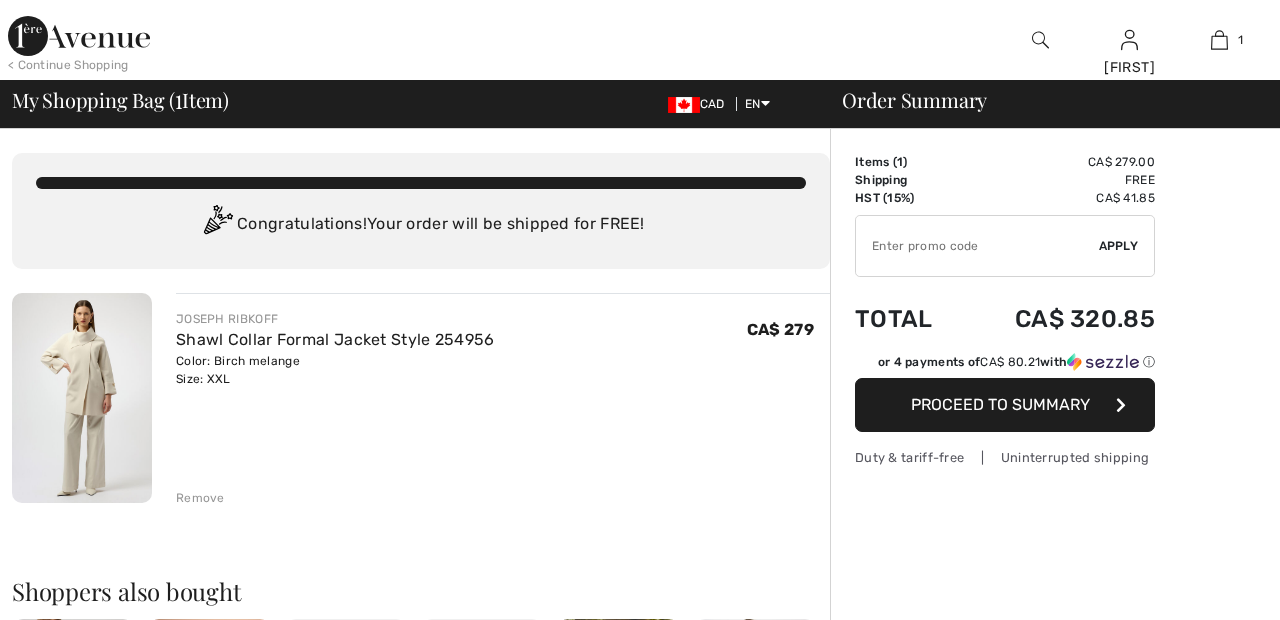 scroll, scrollTop: 36, scrollLeft: 0, axis: vertical 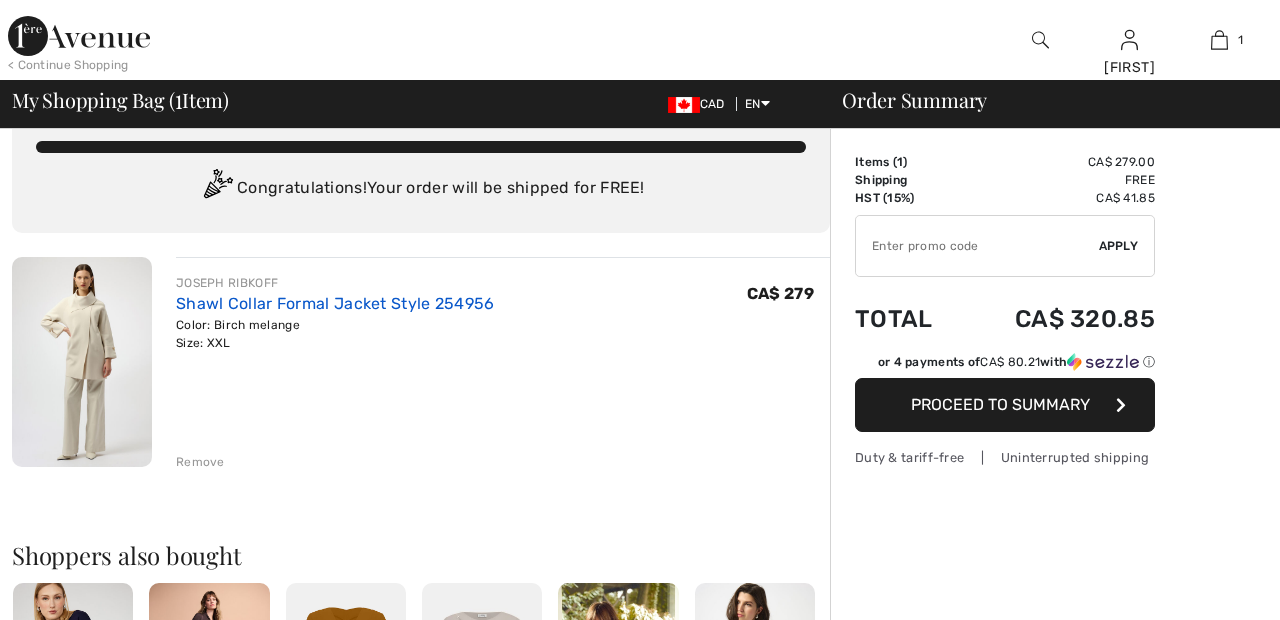 click on "Shawl Collar Formal Jacket Style 254956" at bounding box center [335, 303] 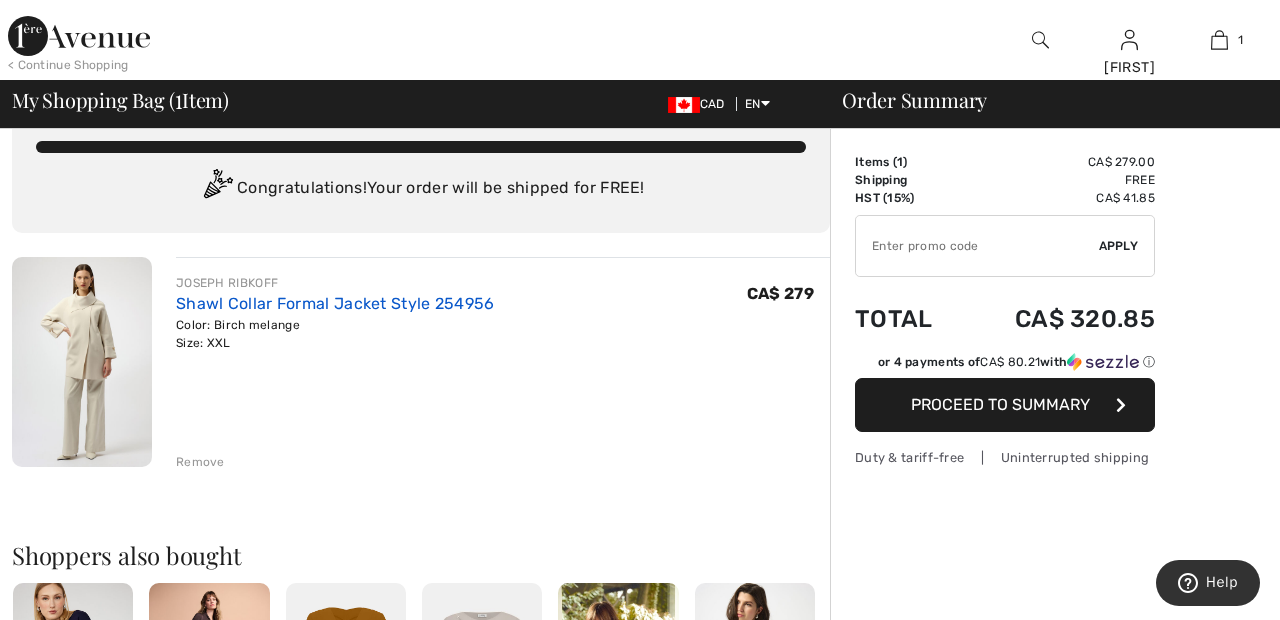click on "Shawl Collar Formal Jacket Style 254956" at bounding box center [335, 303] 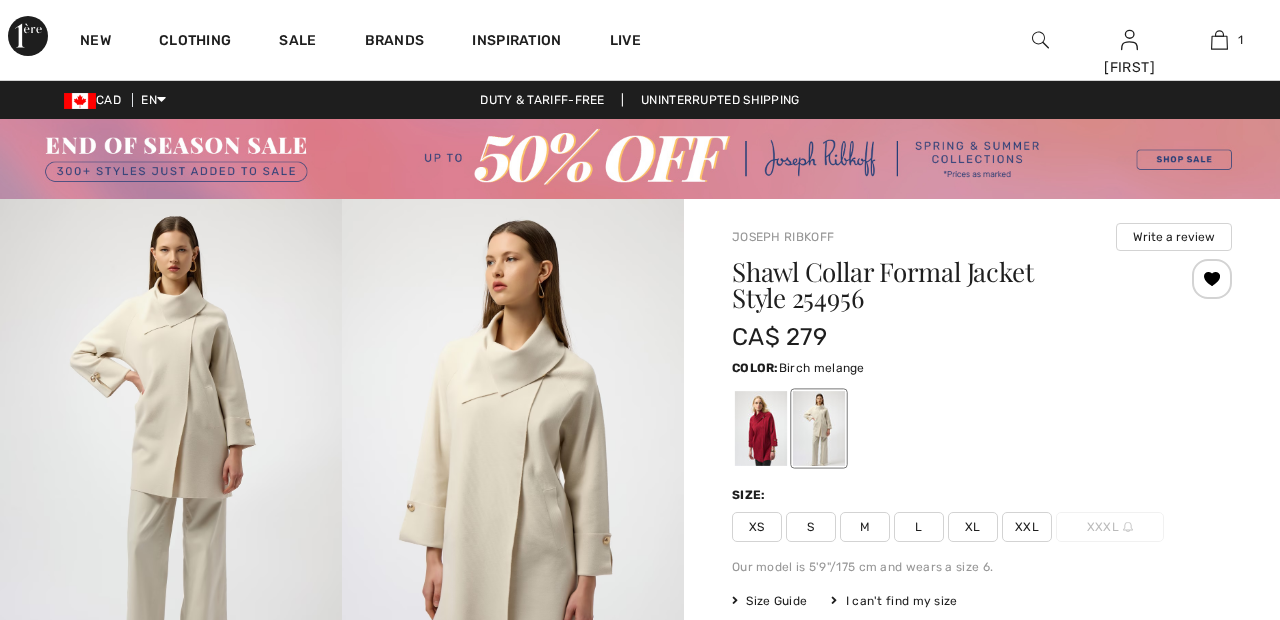 scroll, scrollTop: 0, scrollLeft: 0, axis: both 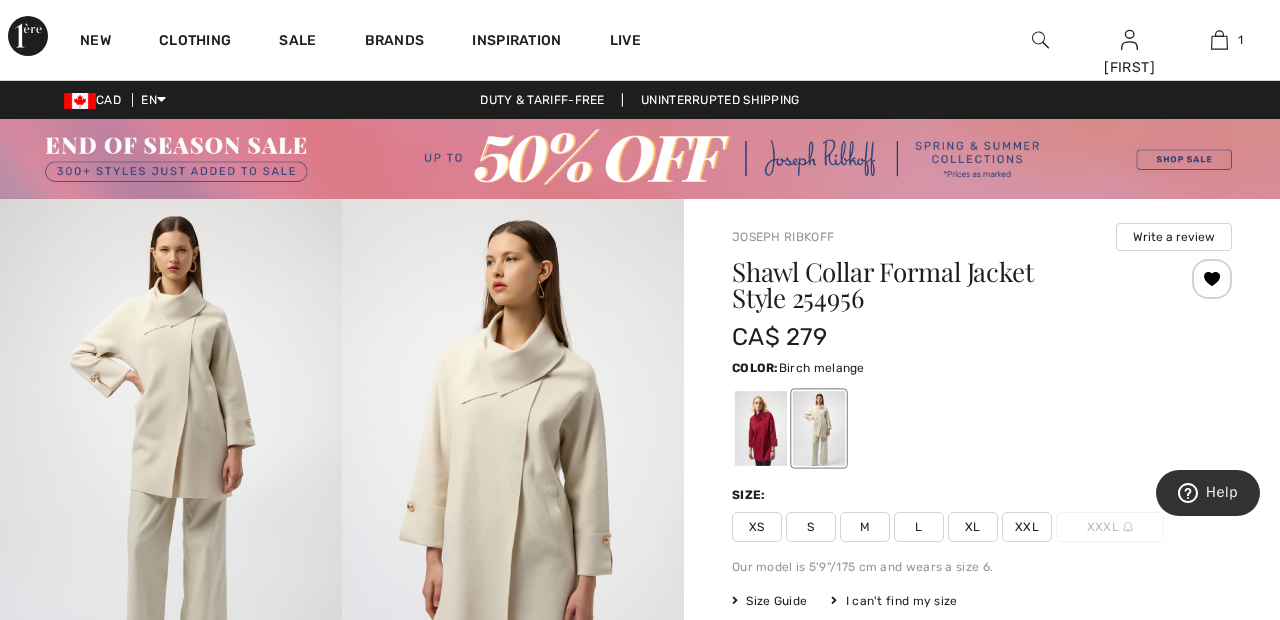 click at bounding box center [761, 428] 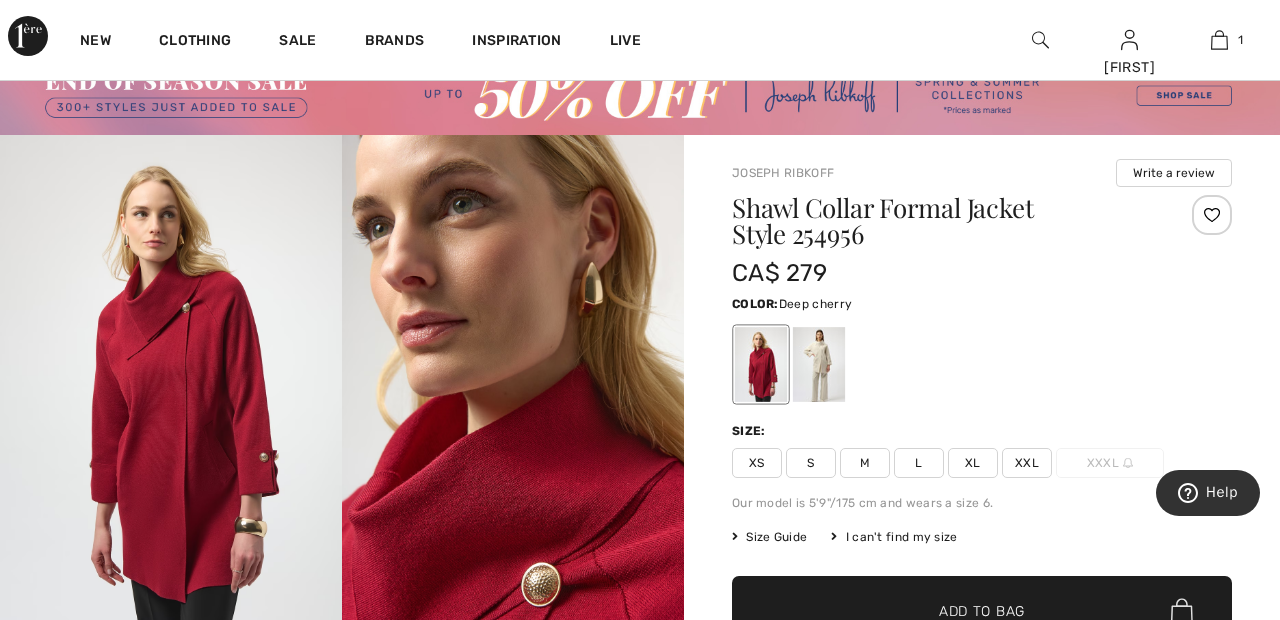 scroll, scrollTop: 61, scrollLeft: 0, axis: vertical 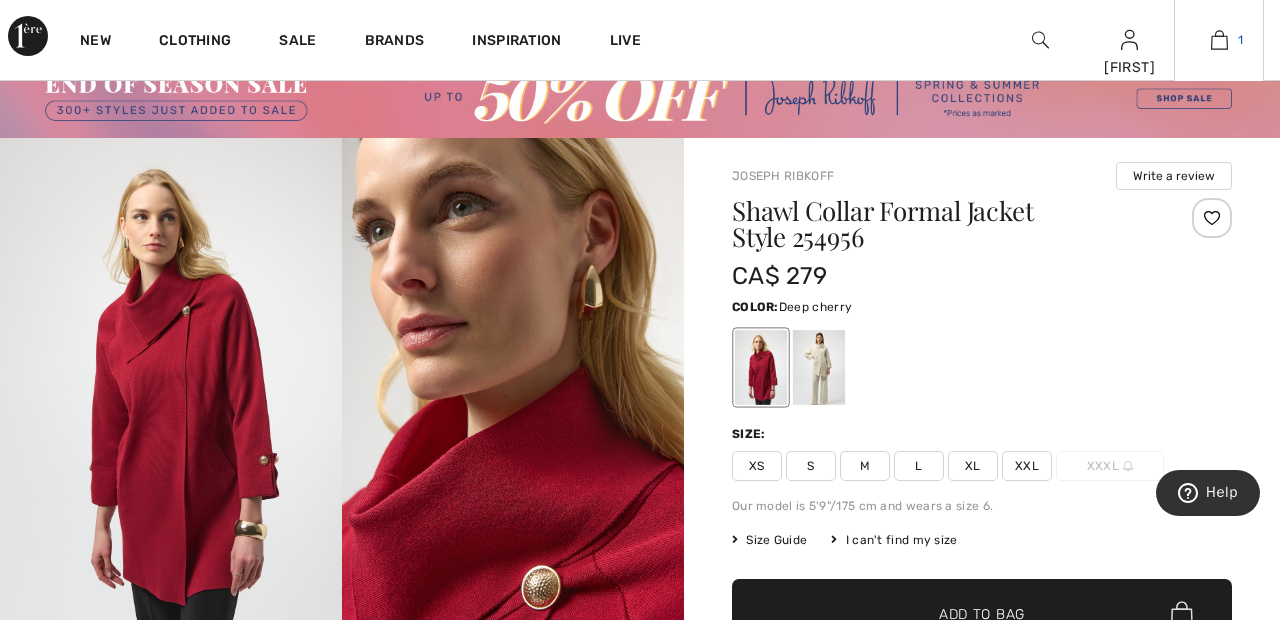 click at bounding box center (1219, 40) 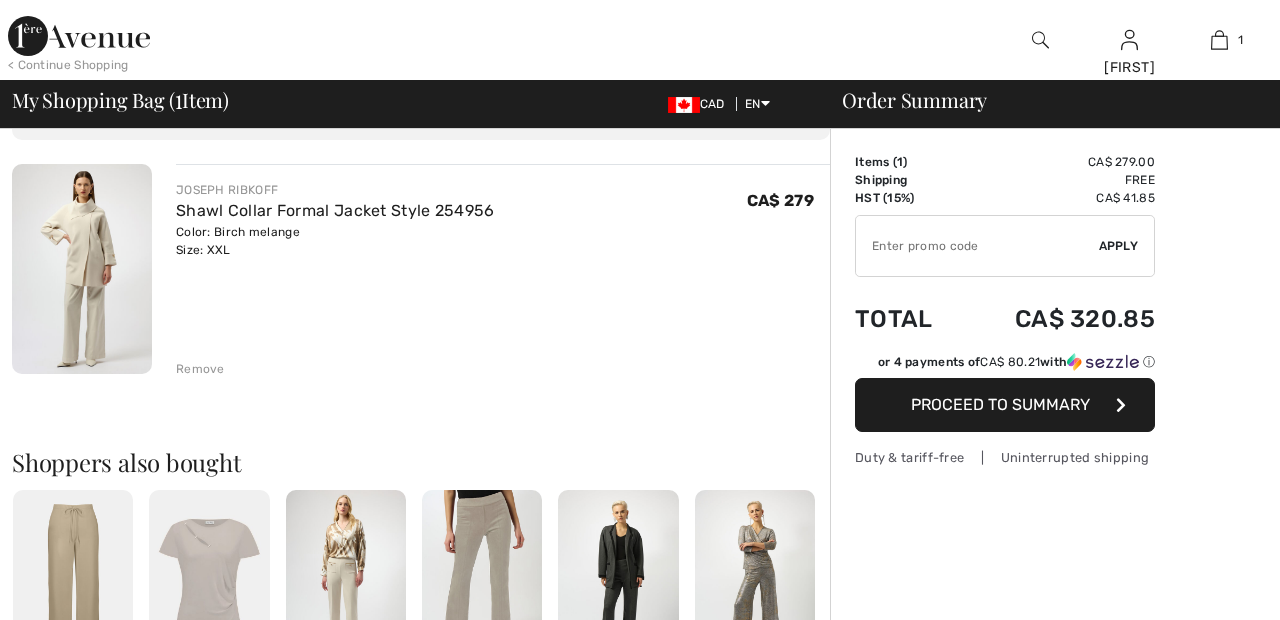scroll, scrollTop: 205, scrollLeft: 0, axis: vertical 